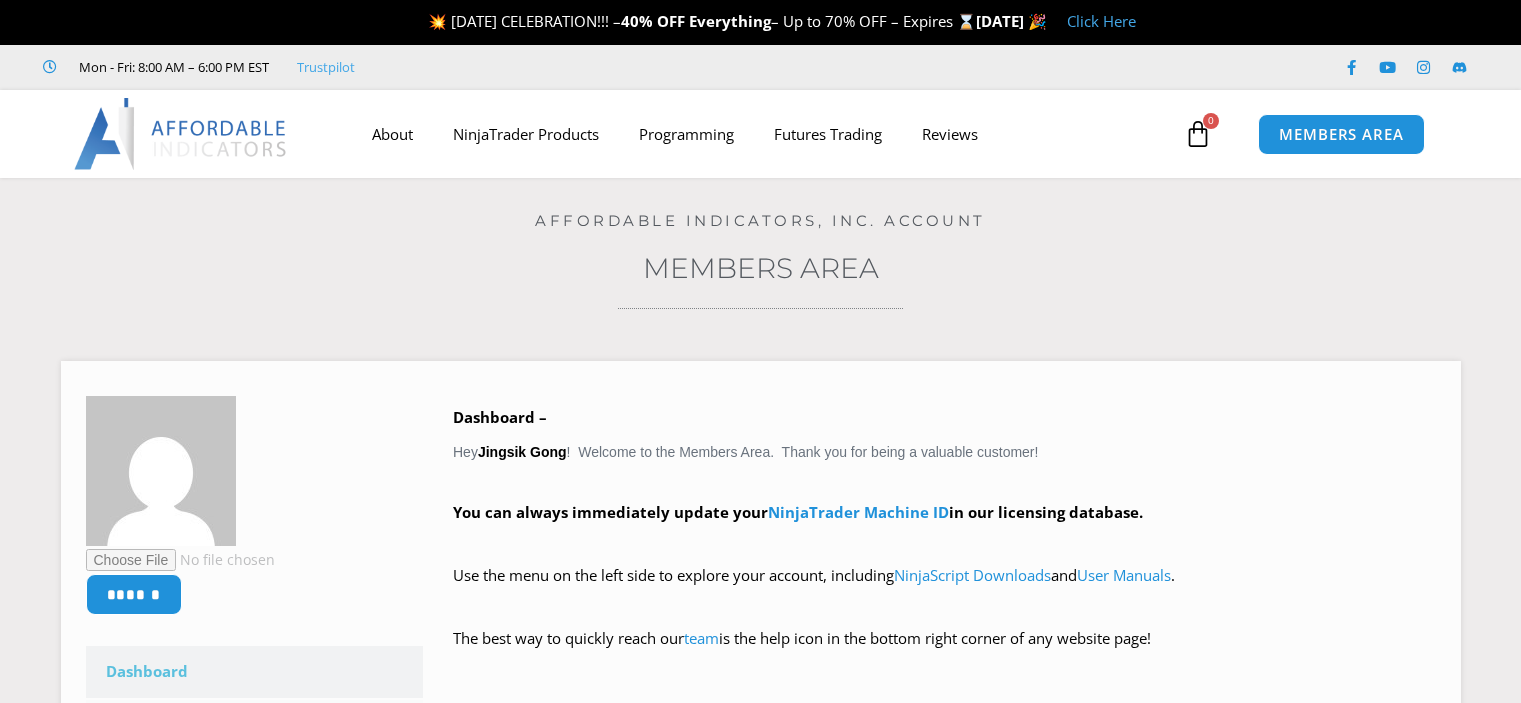 scroll, scrollTop: 0, scrollLeft: 0, axis: both 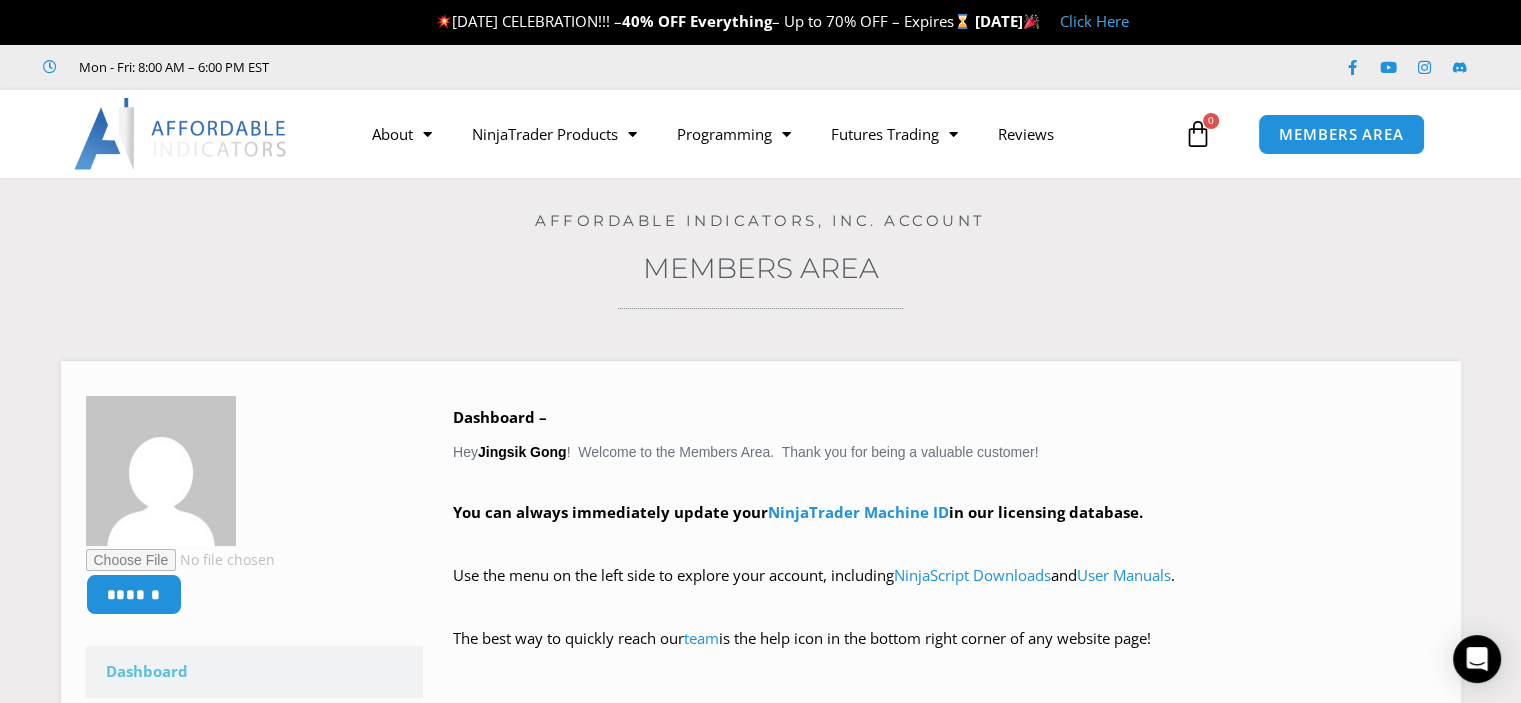 click at bounding box center [181, 134] 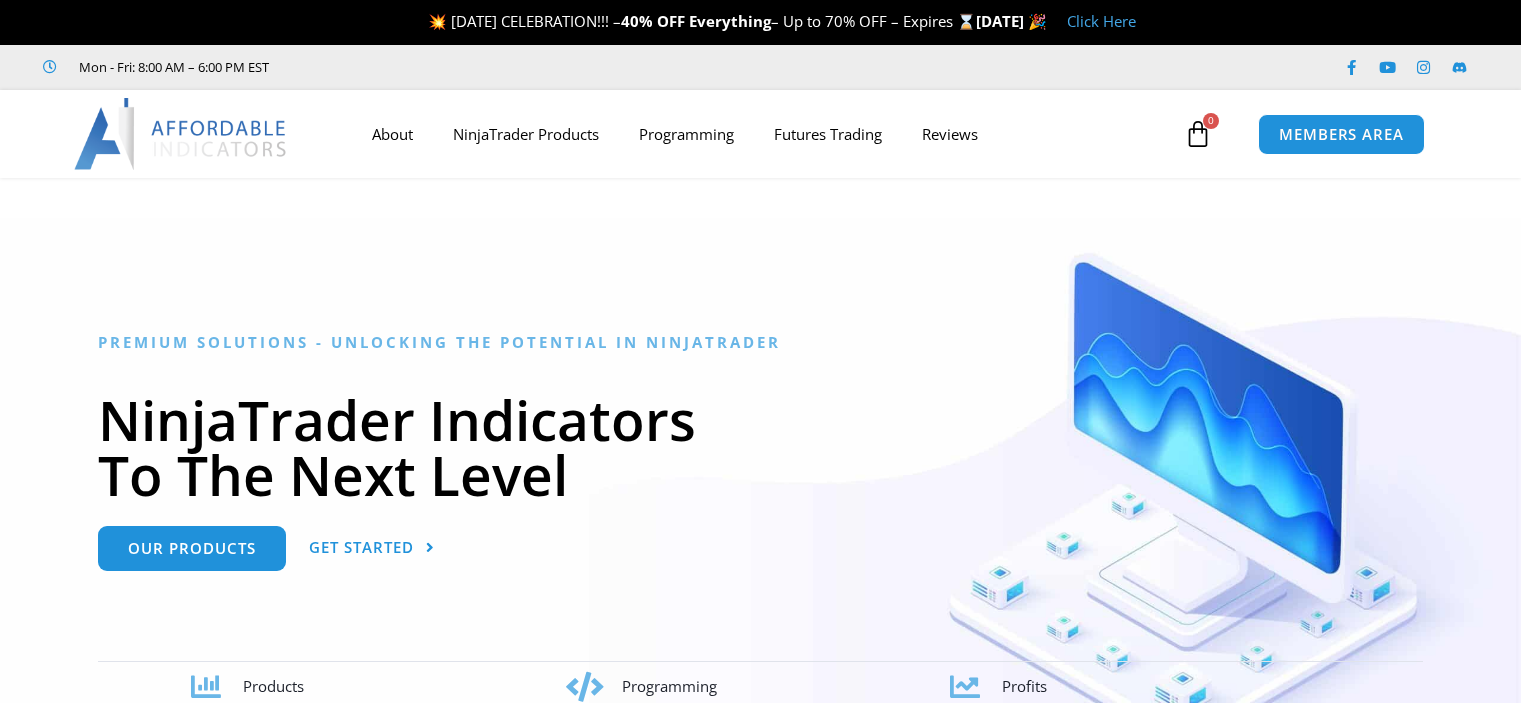 scroll, scrollTop: 0, scrollLeft: 0, axis: both 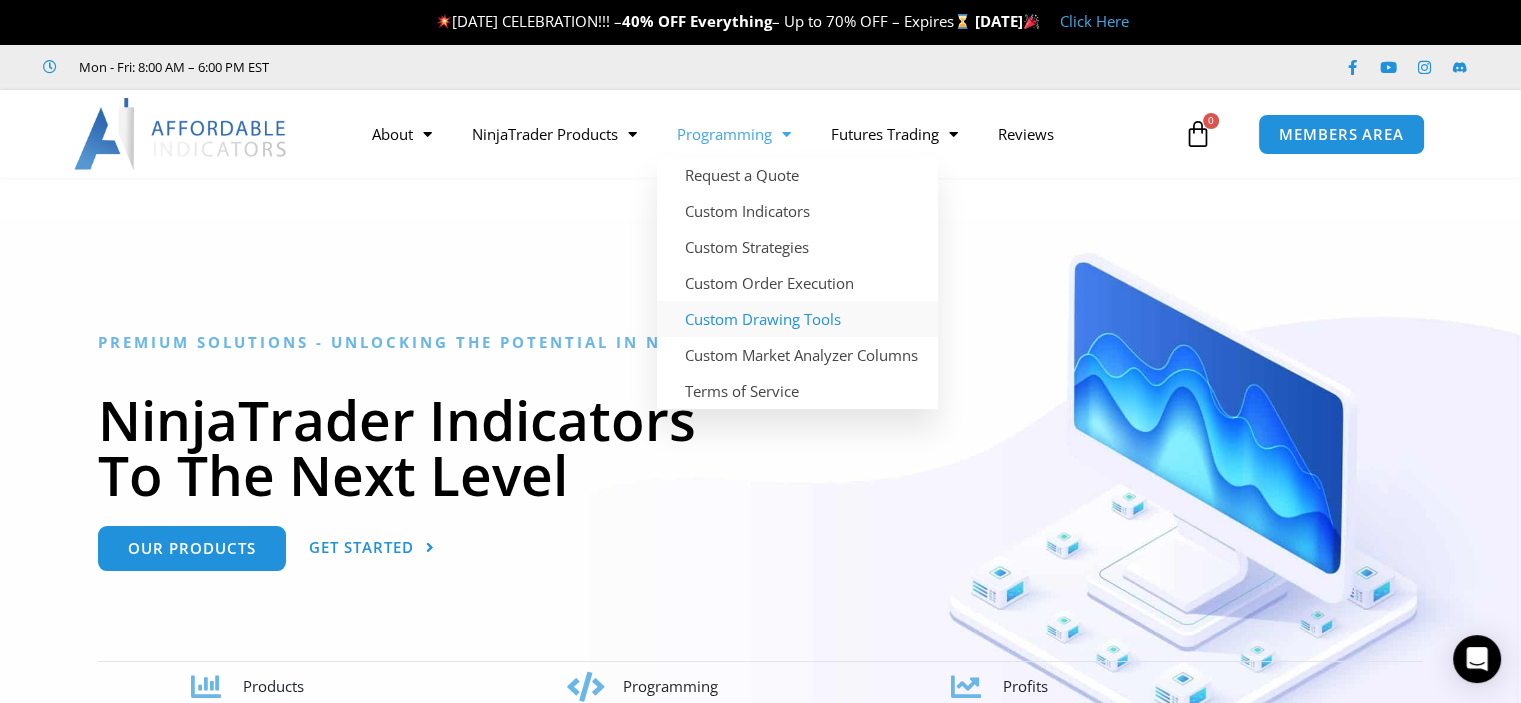 click on "Custom Drawing Tools" 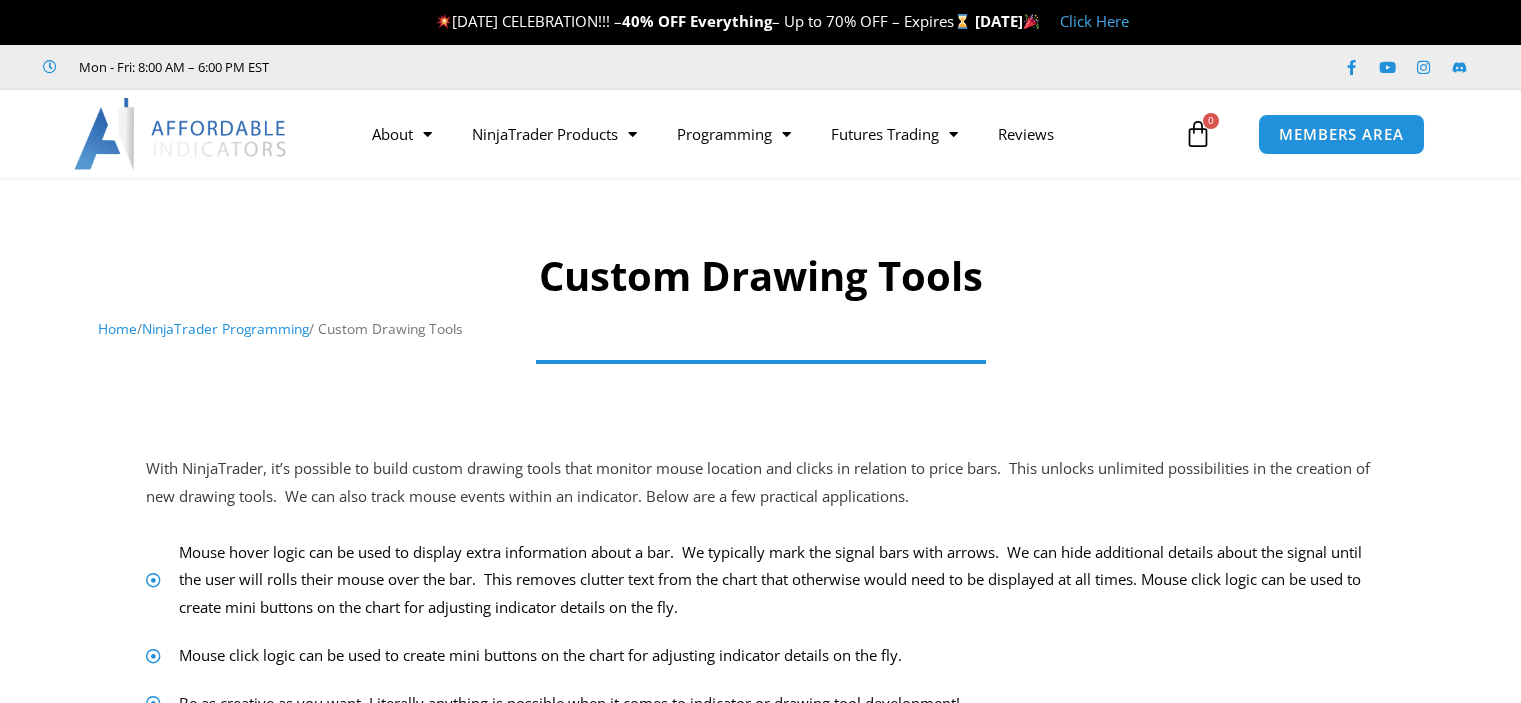 scroll, scrollTop: 0, scrollLeft: 0, axis: both 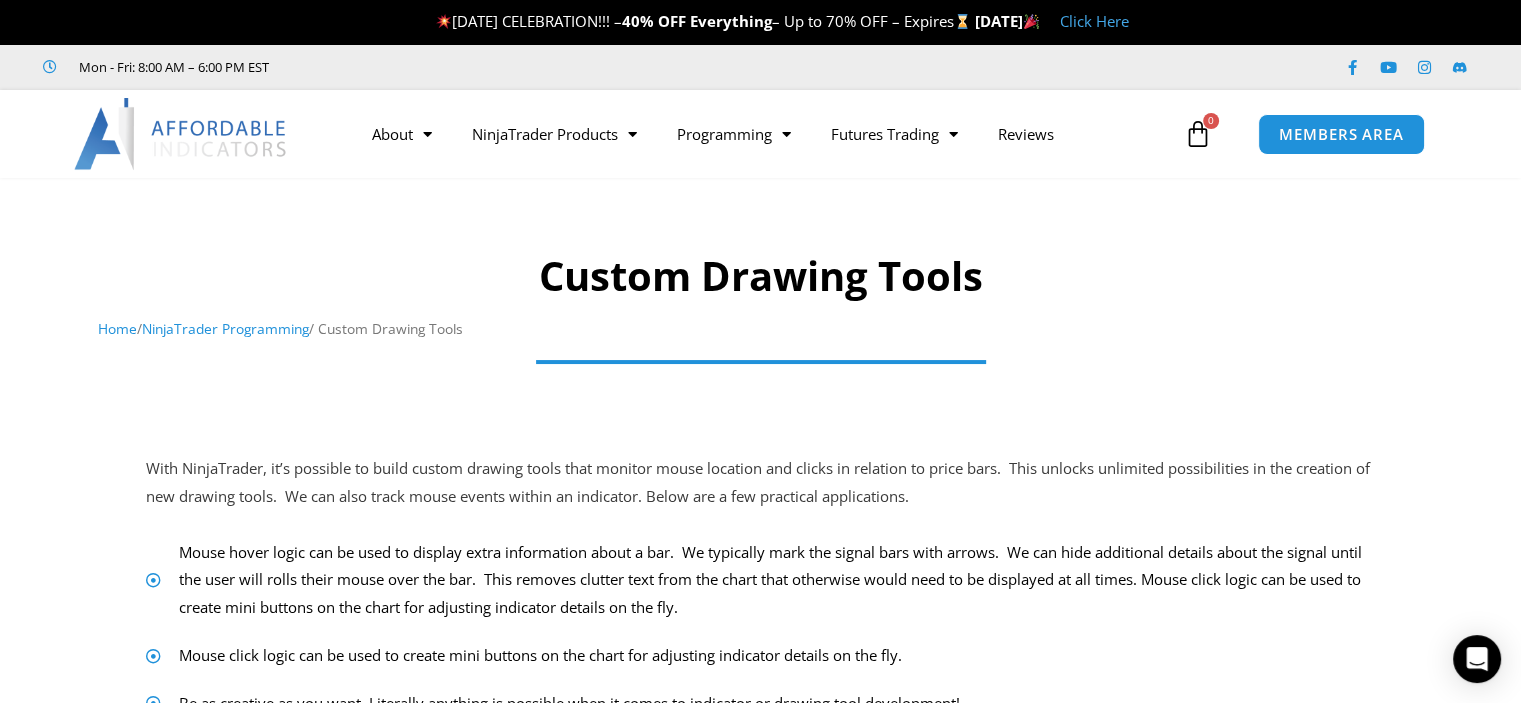 click at bounding box center [181, 134] 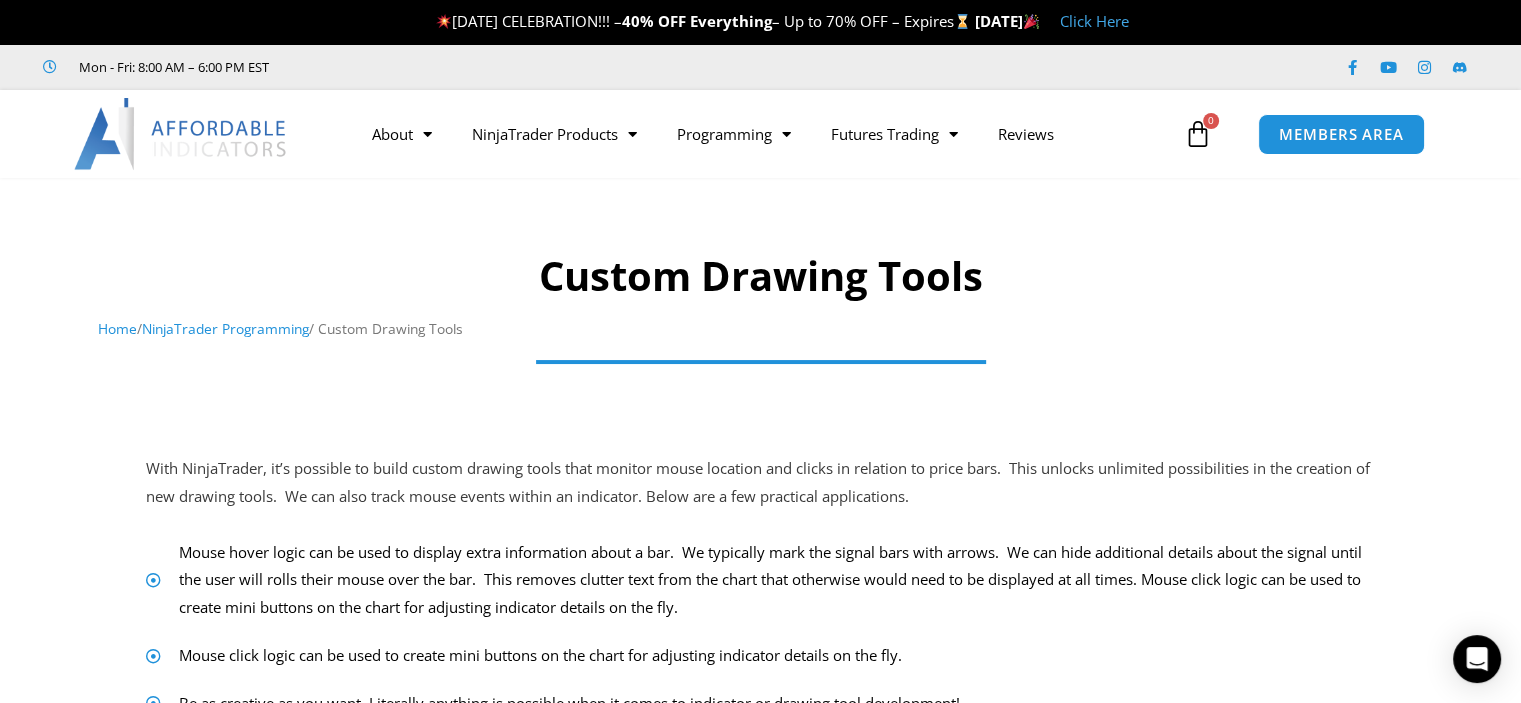 click on "Click Here" at bounding box center [1094, 21] 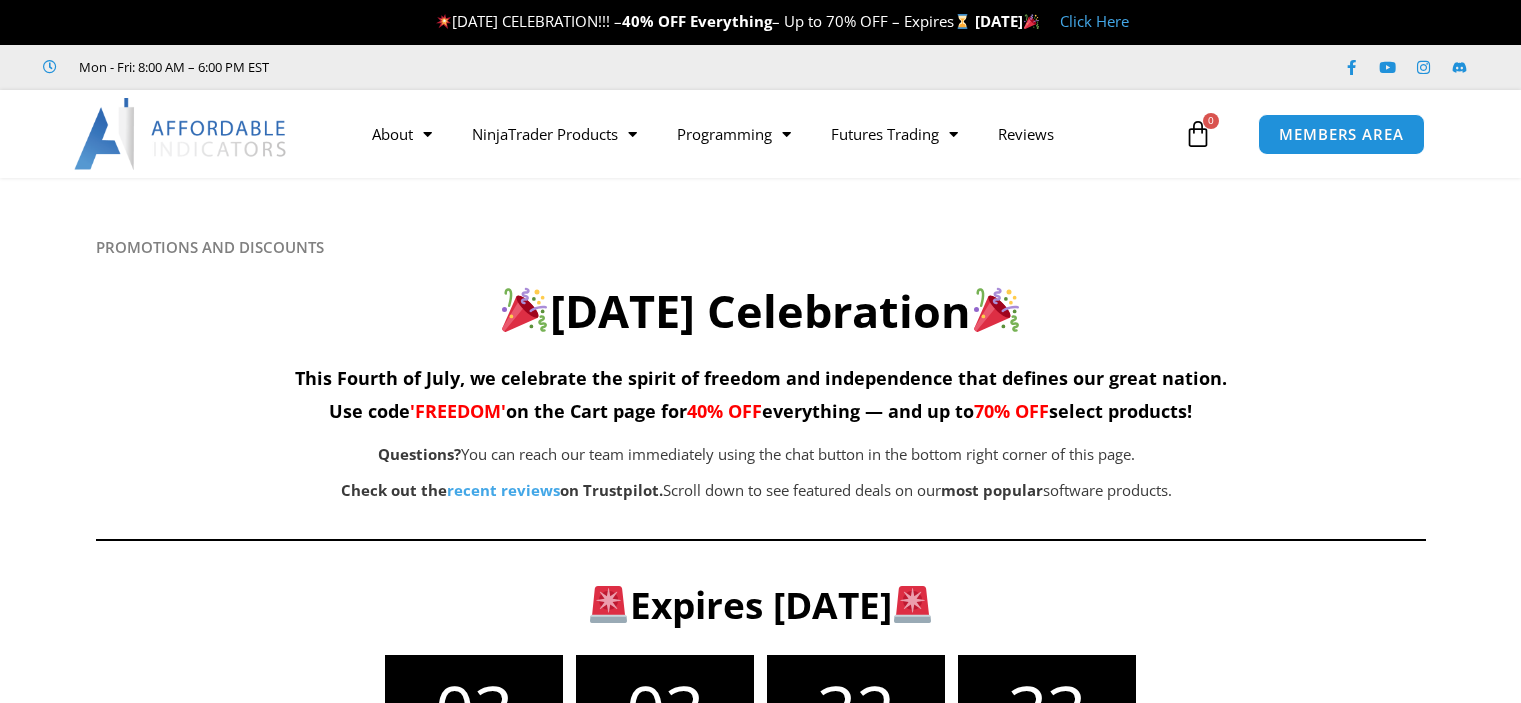 scroll, scrollTop: 0, scrollLeft: 0, axis: both 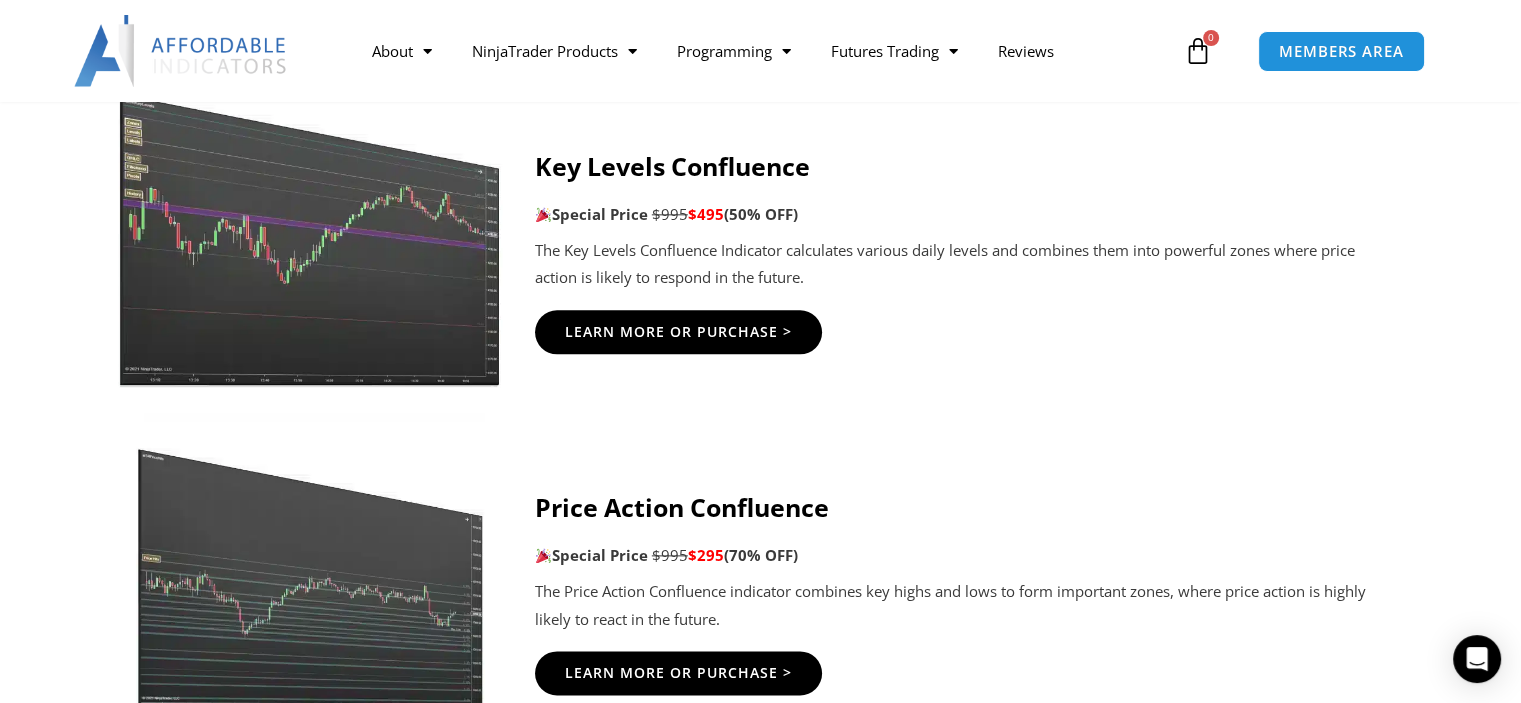click at bounding box center (310, 222) 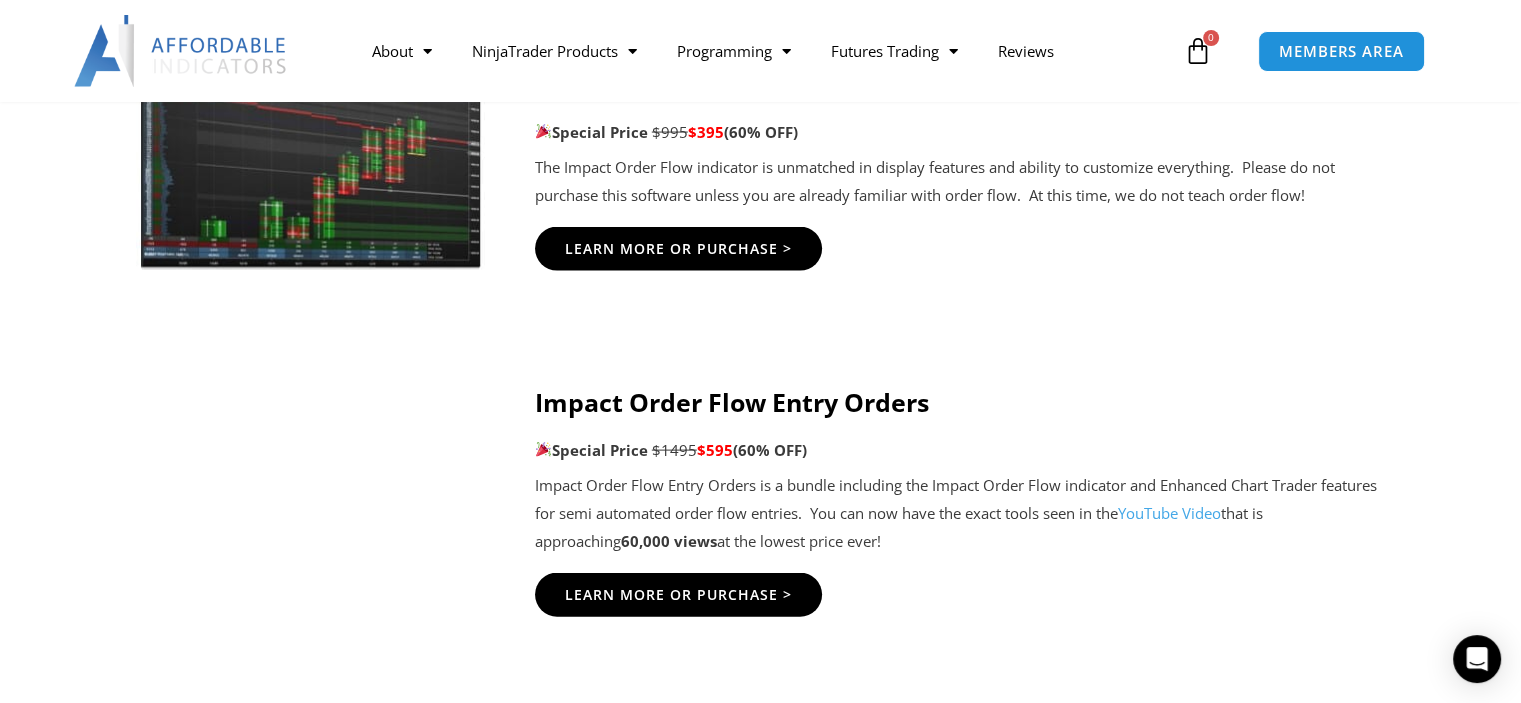 scroll, scrollTop: 4100, scrollLeft: 0, axis: vertical 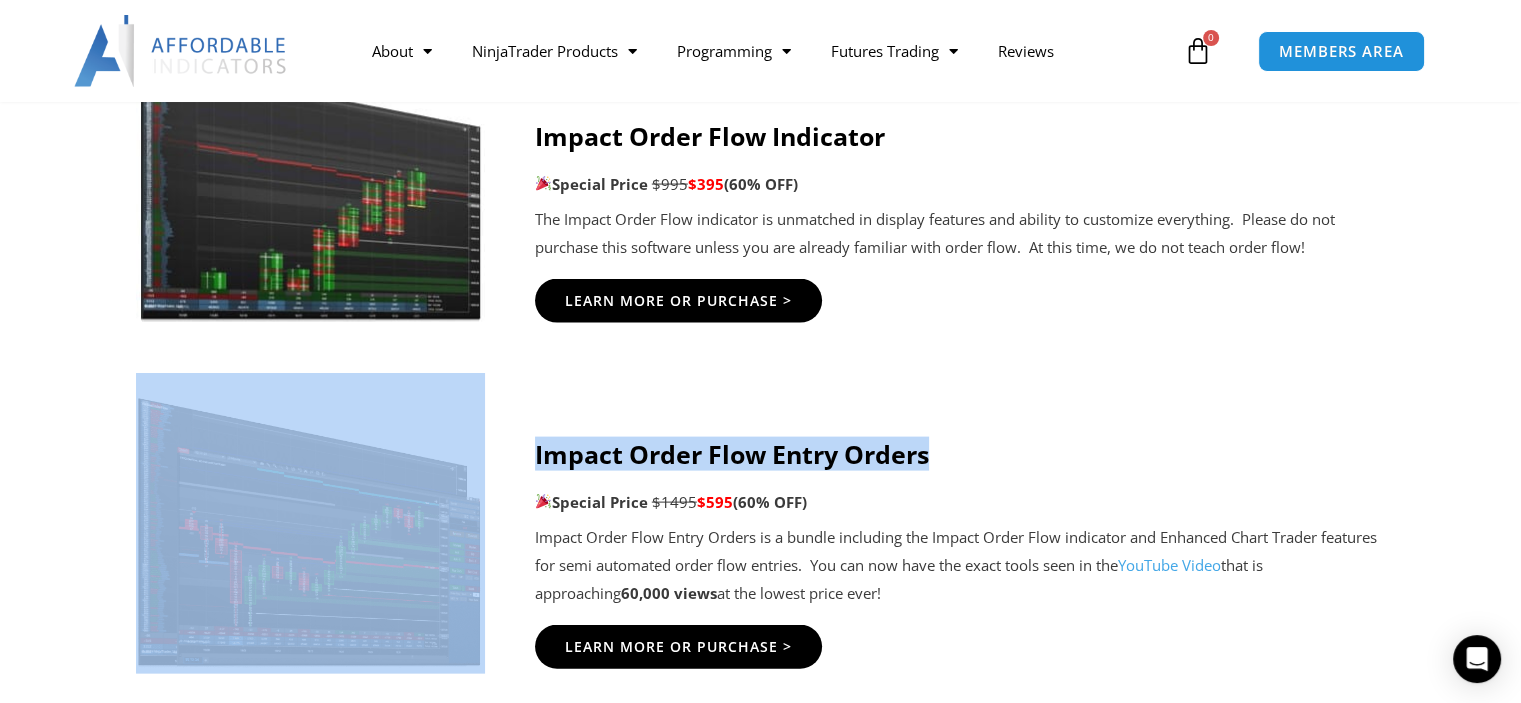 drag, startPoint x: 1040, startPoint y: 511, endPoint x: 532, endPoint y: 497, distance: 508.19287 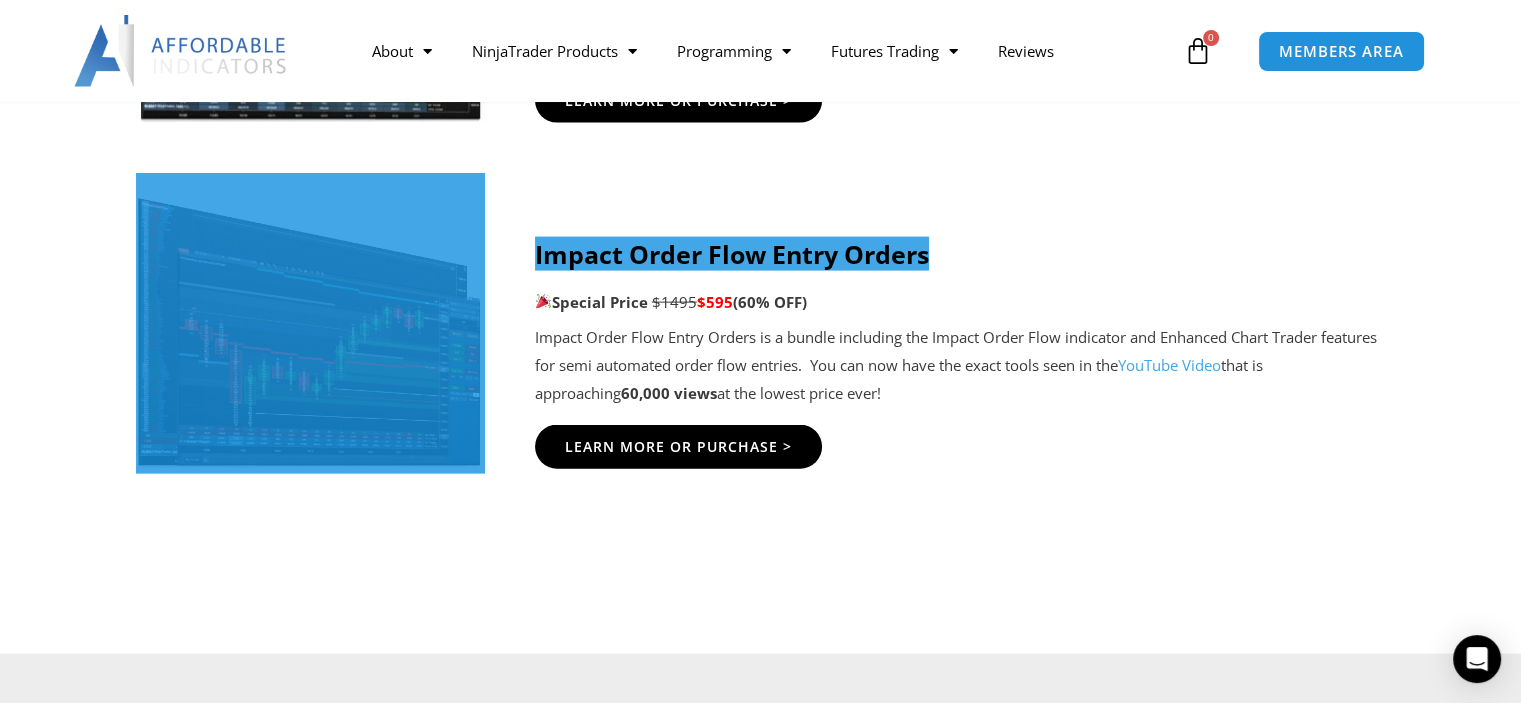 scroll, scrollTop: 4200, scrollLeft: 0, axis: vertical 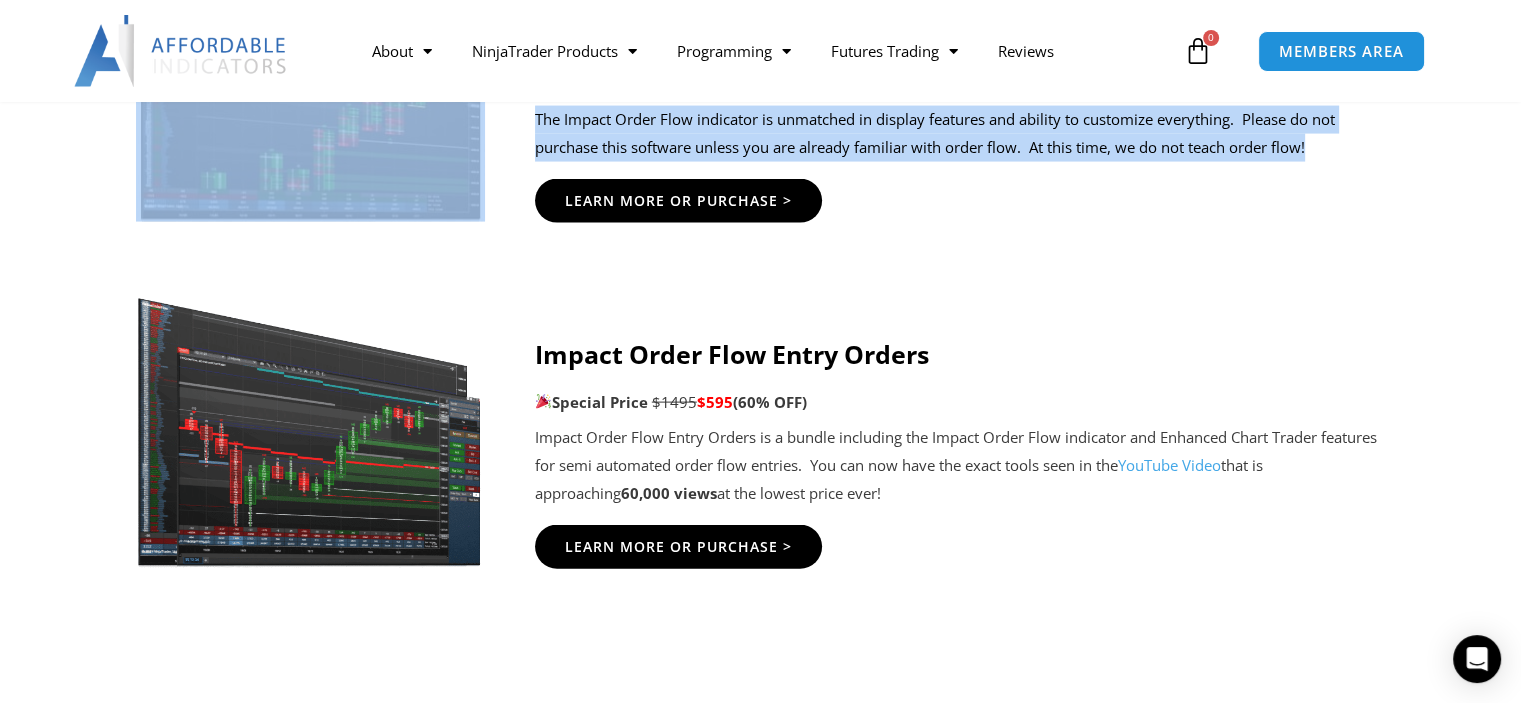 drag, startPoint x: 1324, startPoint y: 218, endPoint x: 533, endPoint y: 190, distance: 791.4954 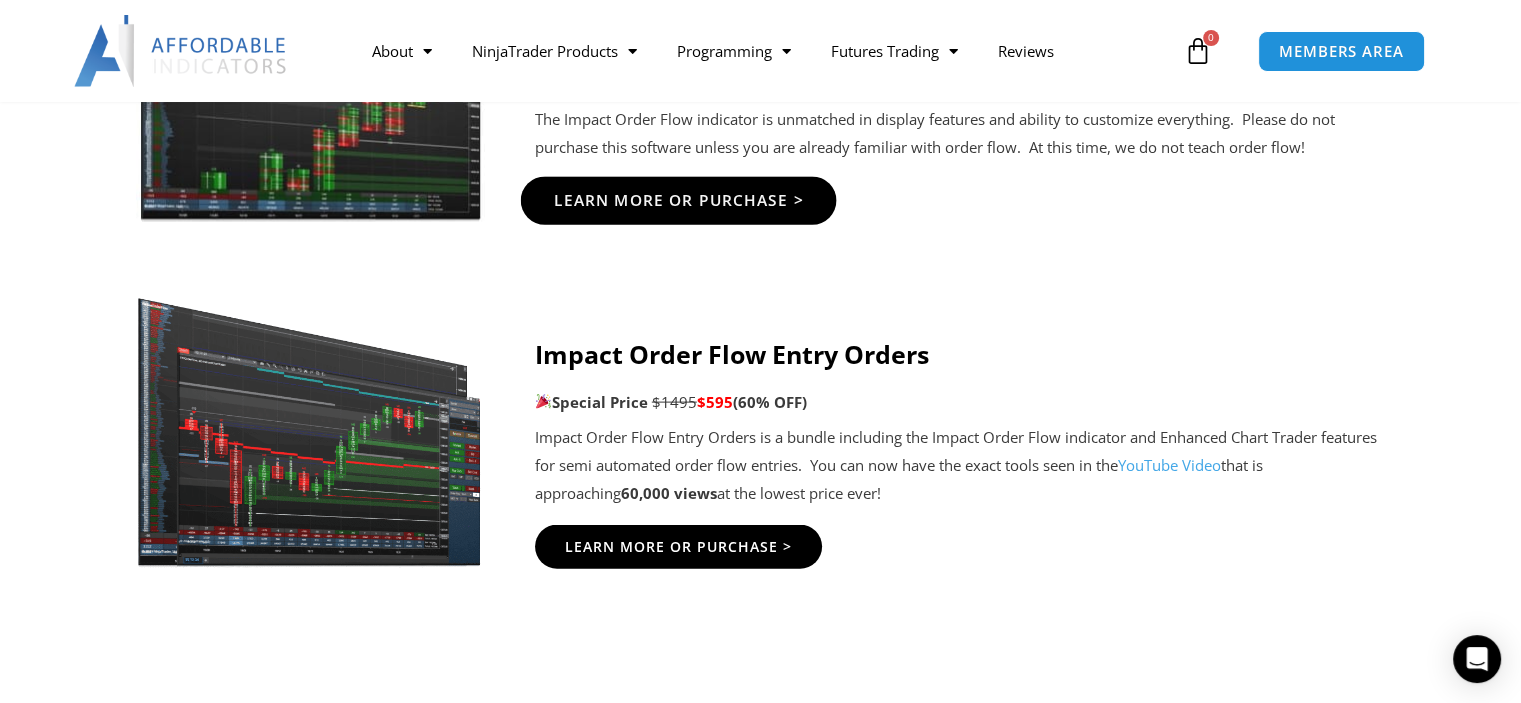 click on "Learn More Or Purchase >" at bounding box center (678, 201) 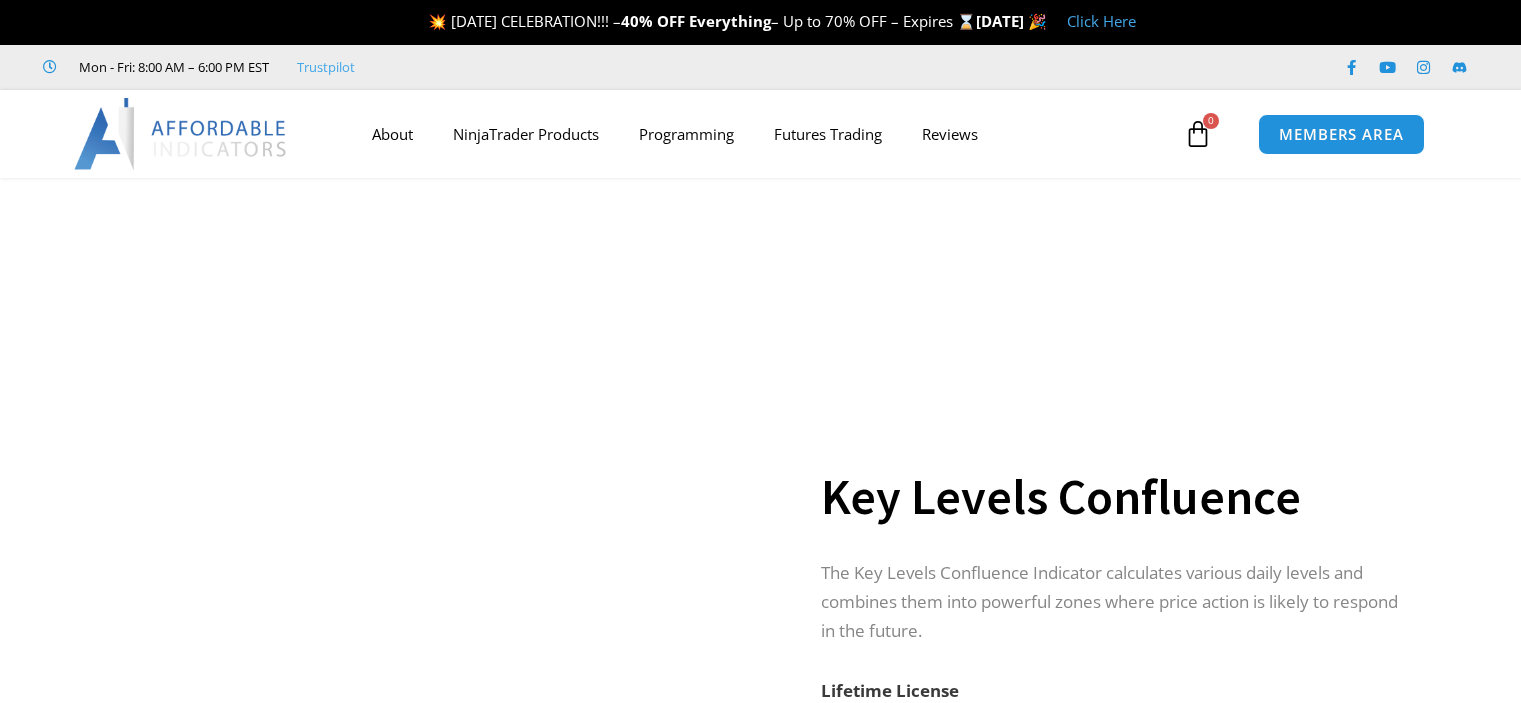 scroll, scrollTop: 0, scrollLeft: 0, axis: both 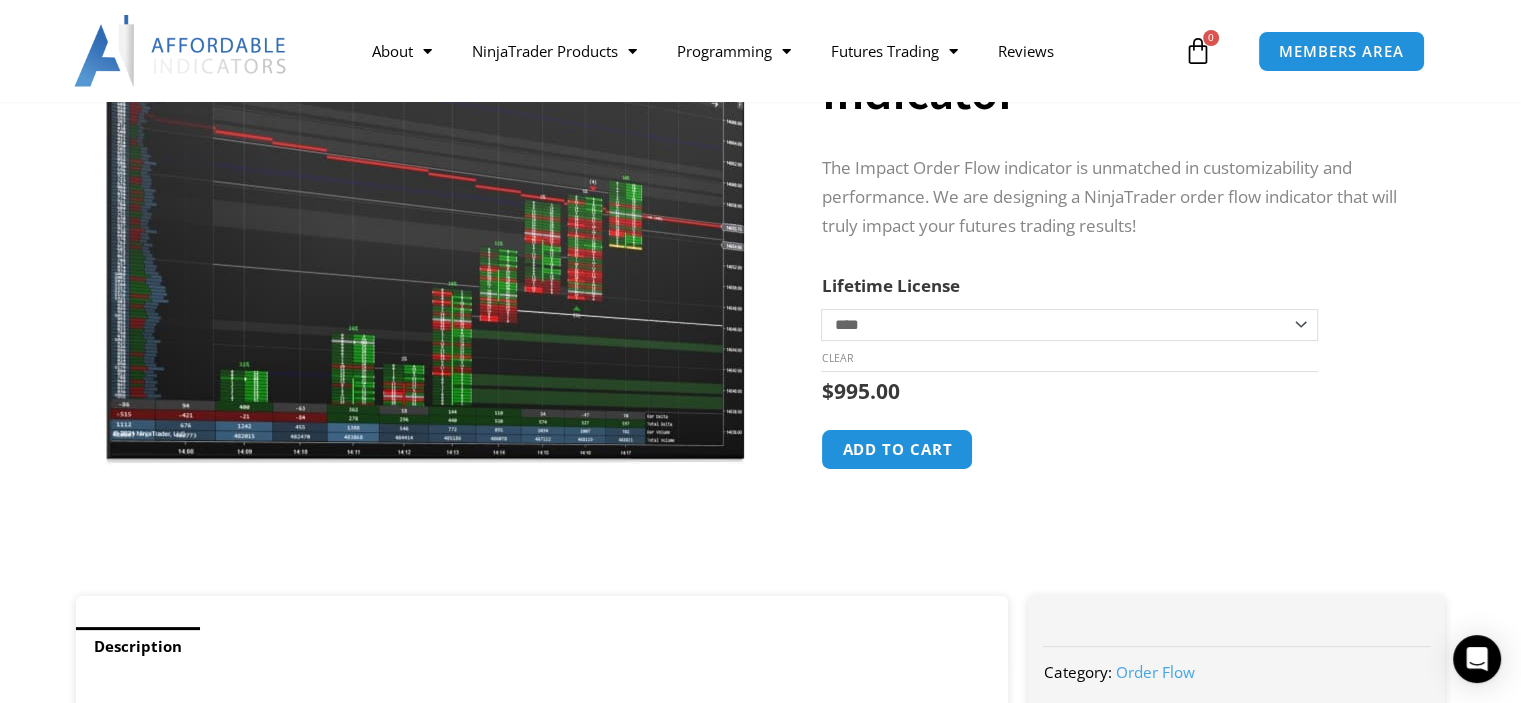 click on "**********" 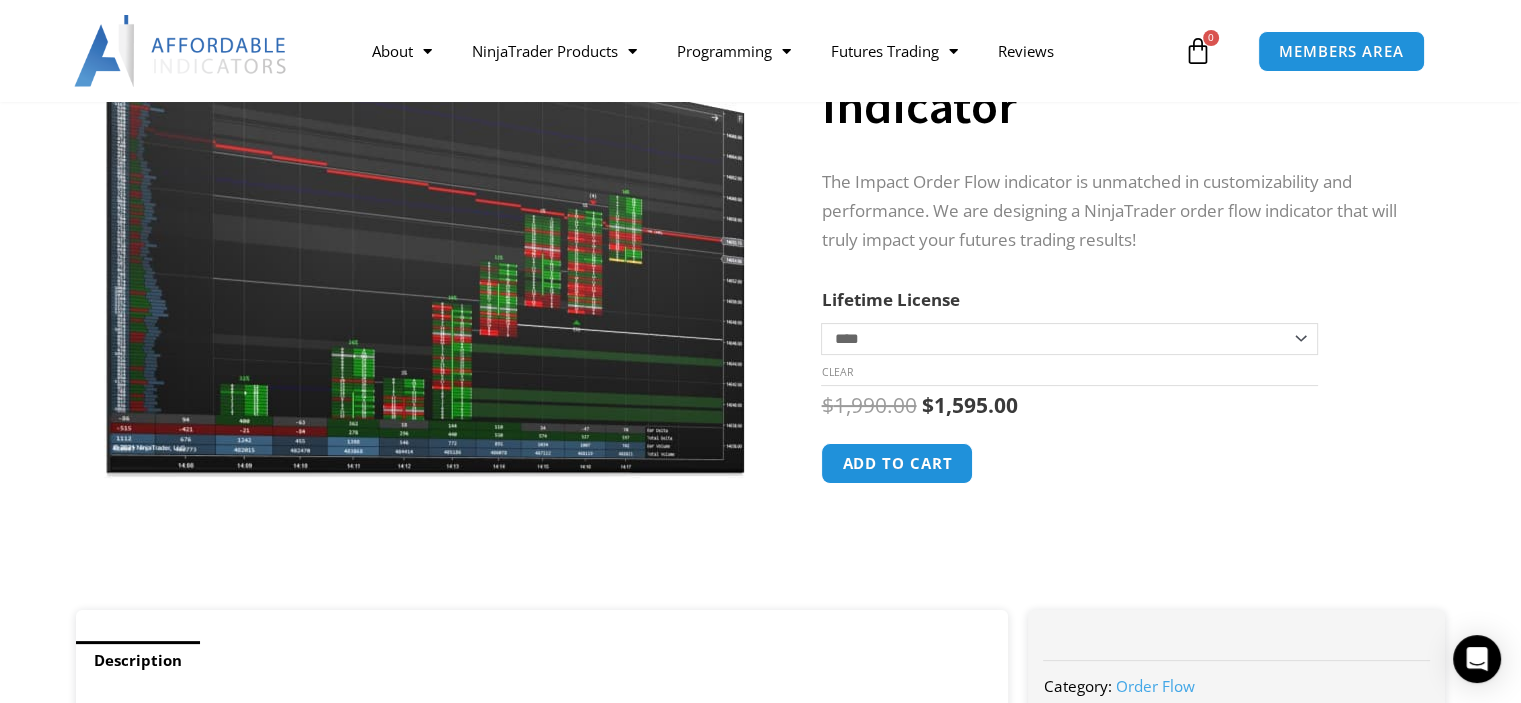 click on "**********" 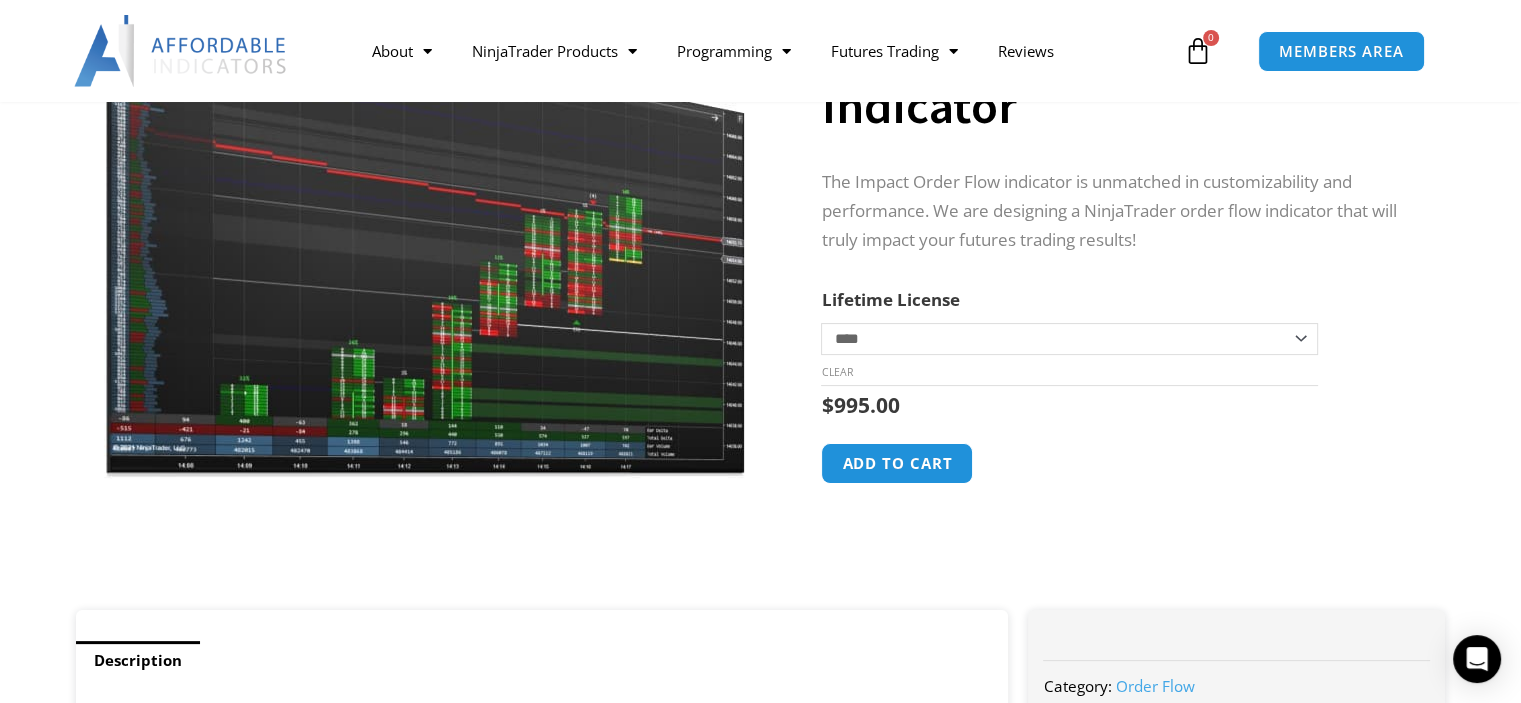 click on "Impact Order Flow Indicator quantity
Add to cart" 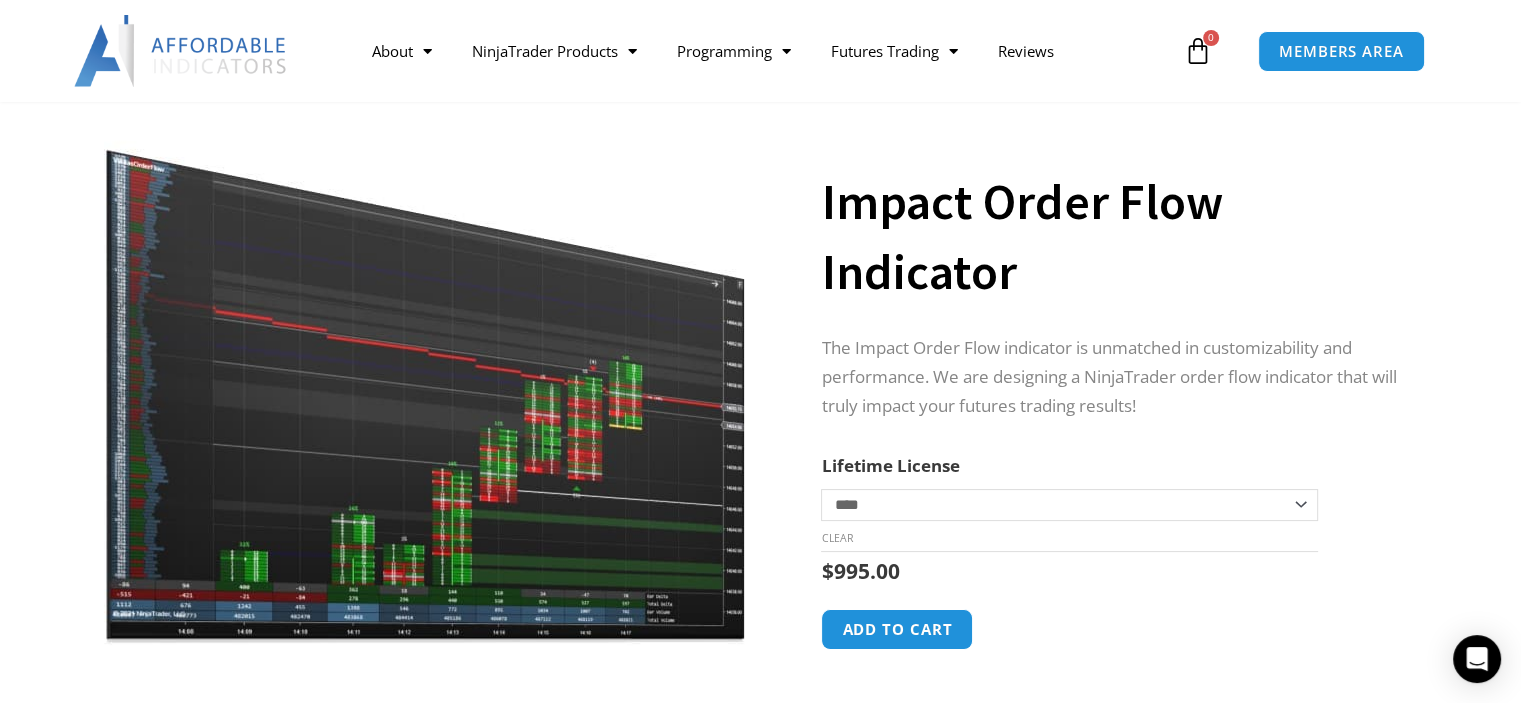 scroll, scrollTop: 100, scrollLeft: 0, axis: vertical 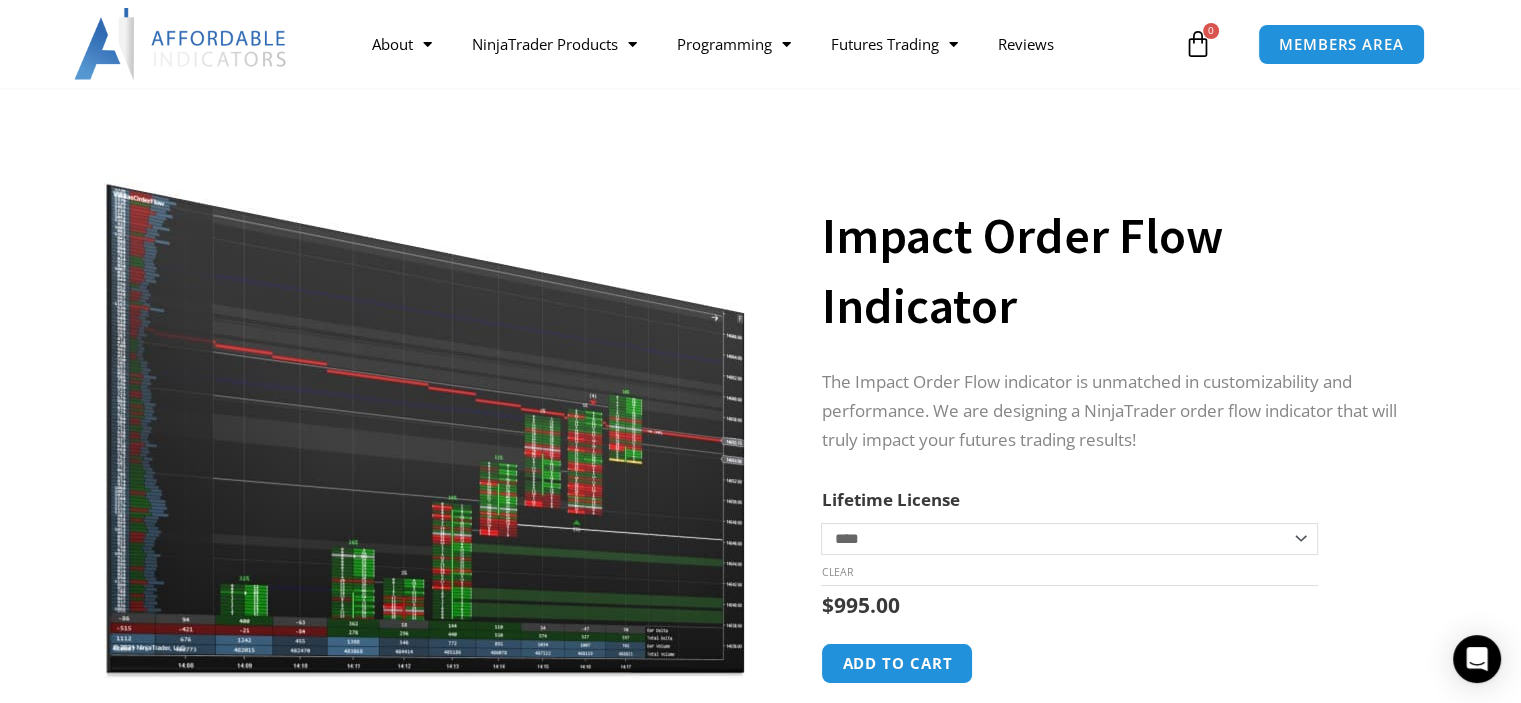 click at bounding box center [425, 403] 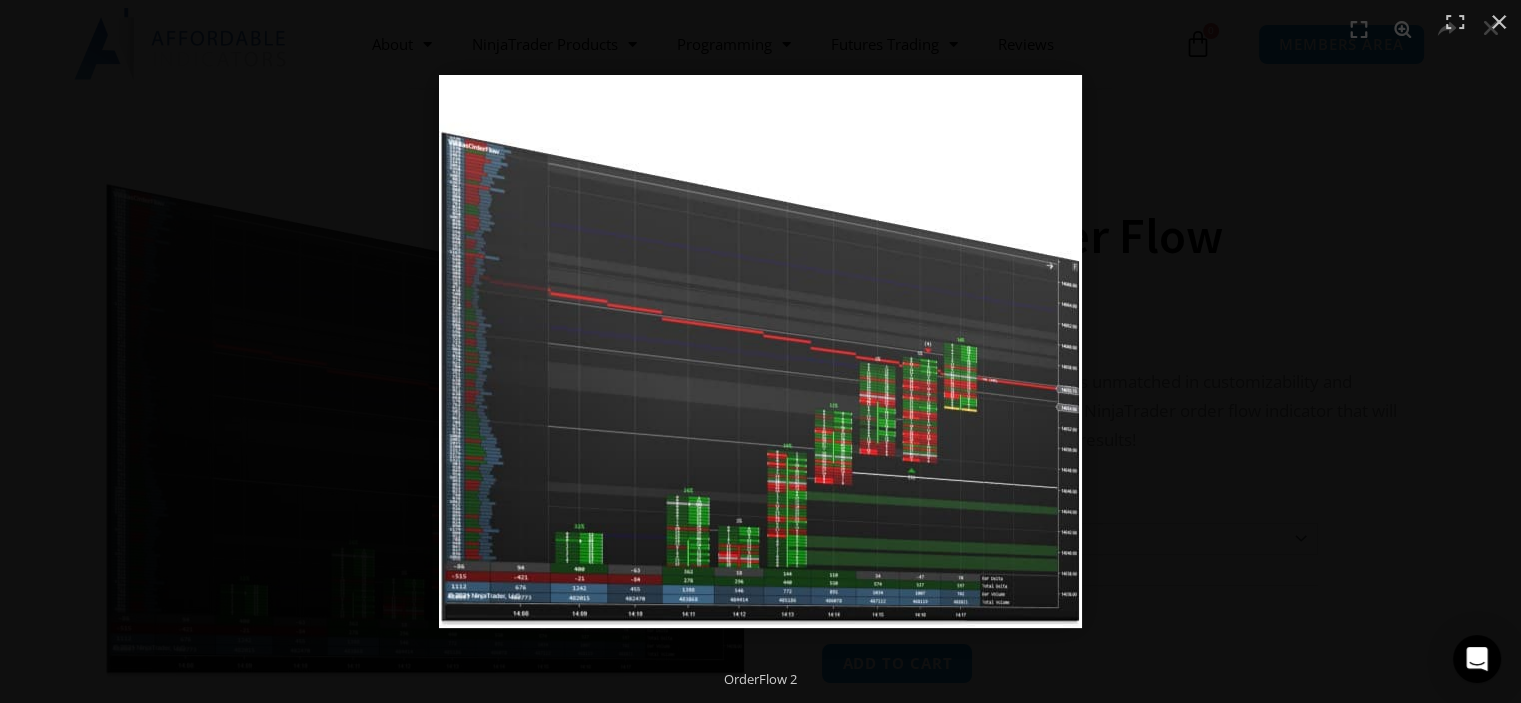 click at bounding box center (760, 351) 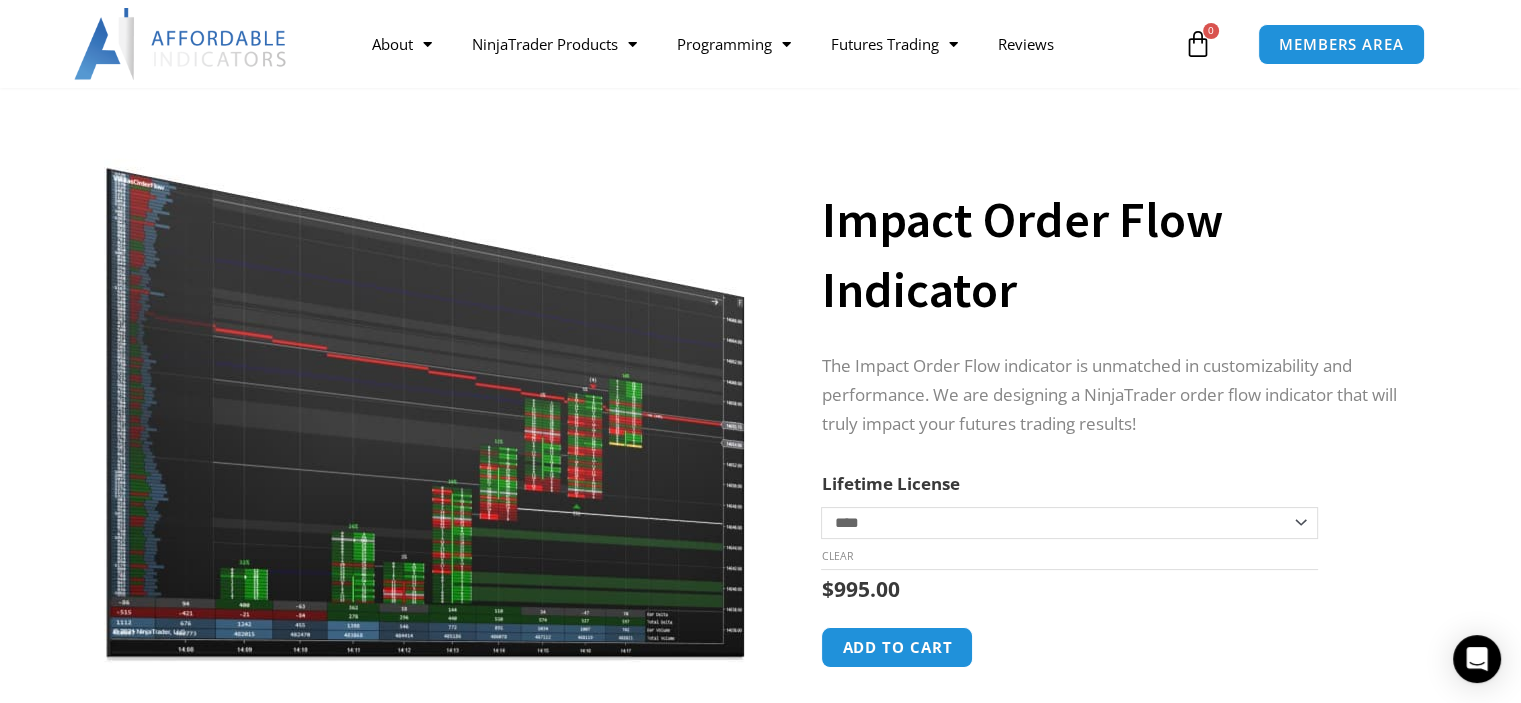 scroll, scrollTop: 0, scrollLeft: 0, axis: both 